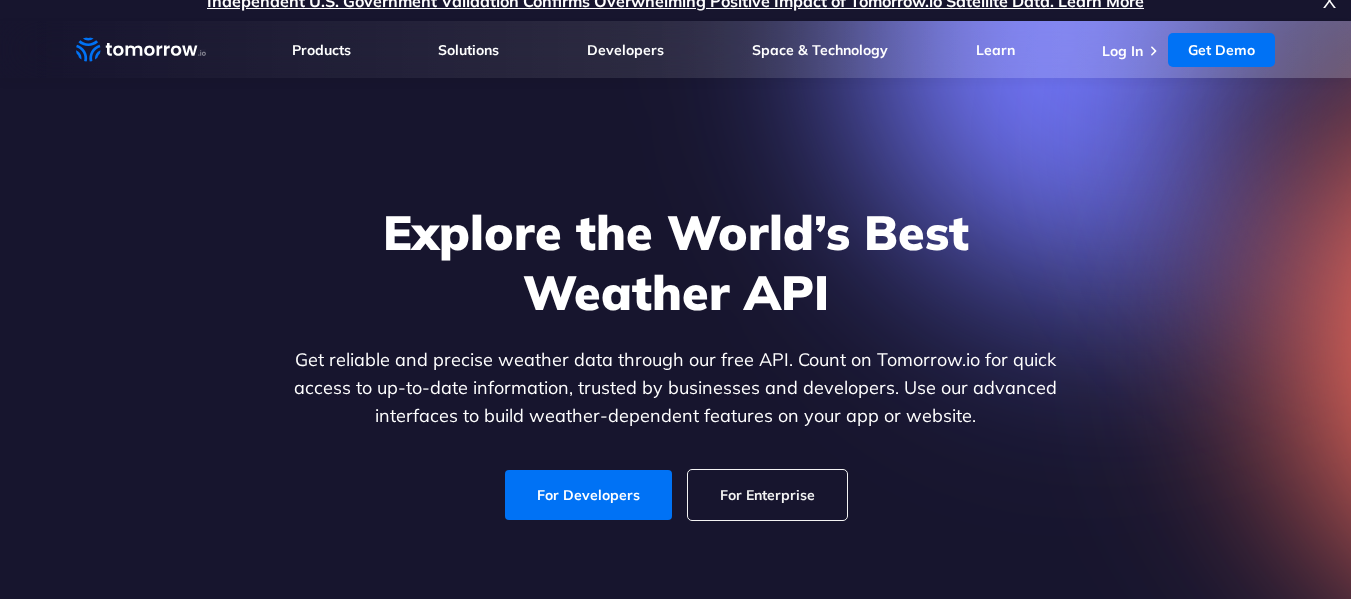 scroll, scrollTop: 19, scrollLeft: 0, axis: vertical 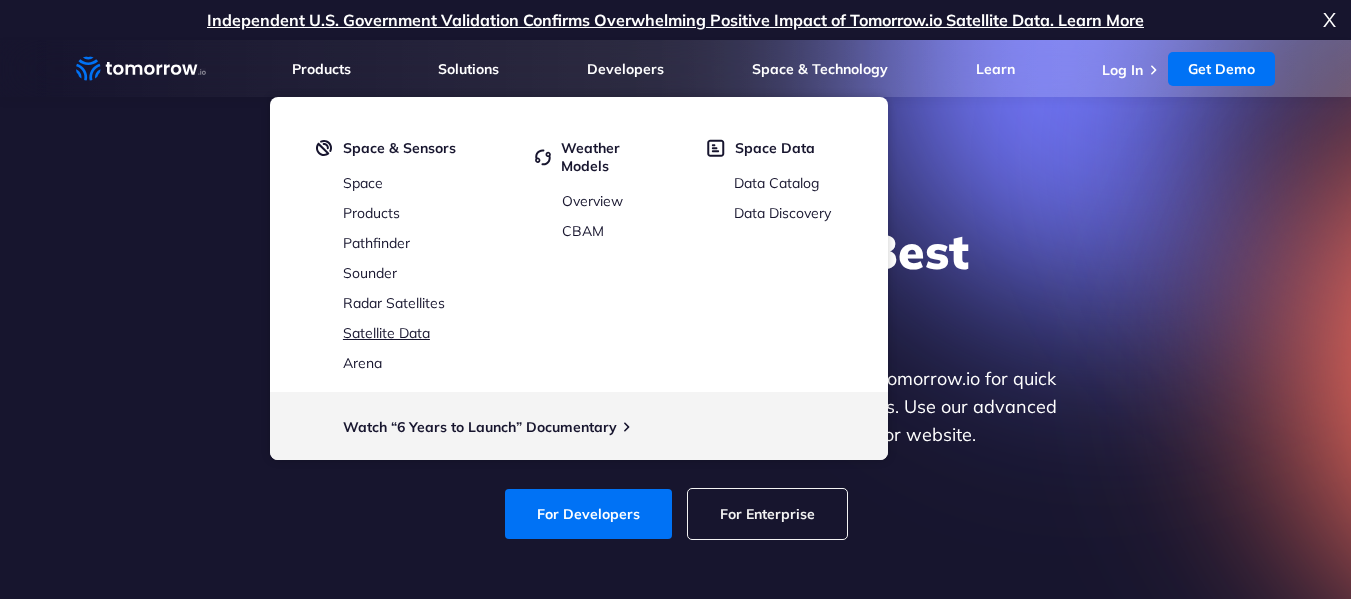 click on "Satellite Data" at bounding box center [386, 333] 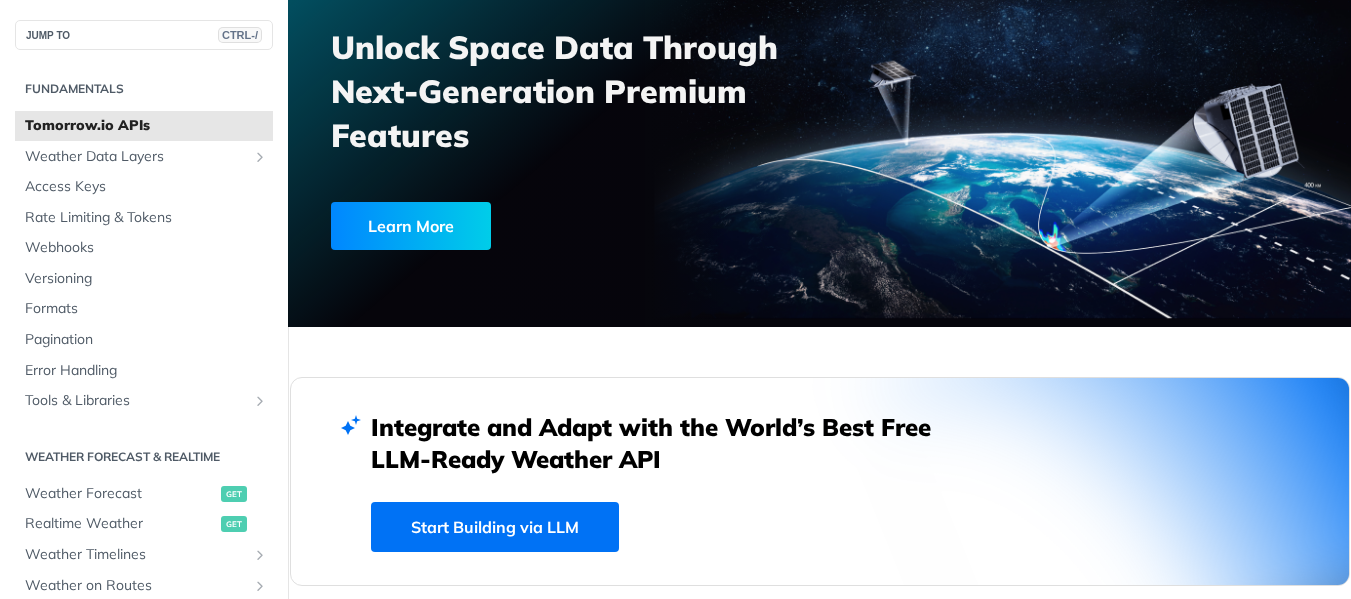 scroll, scrollTop: 184, scrollLeft: 0, axis: vertical 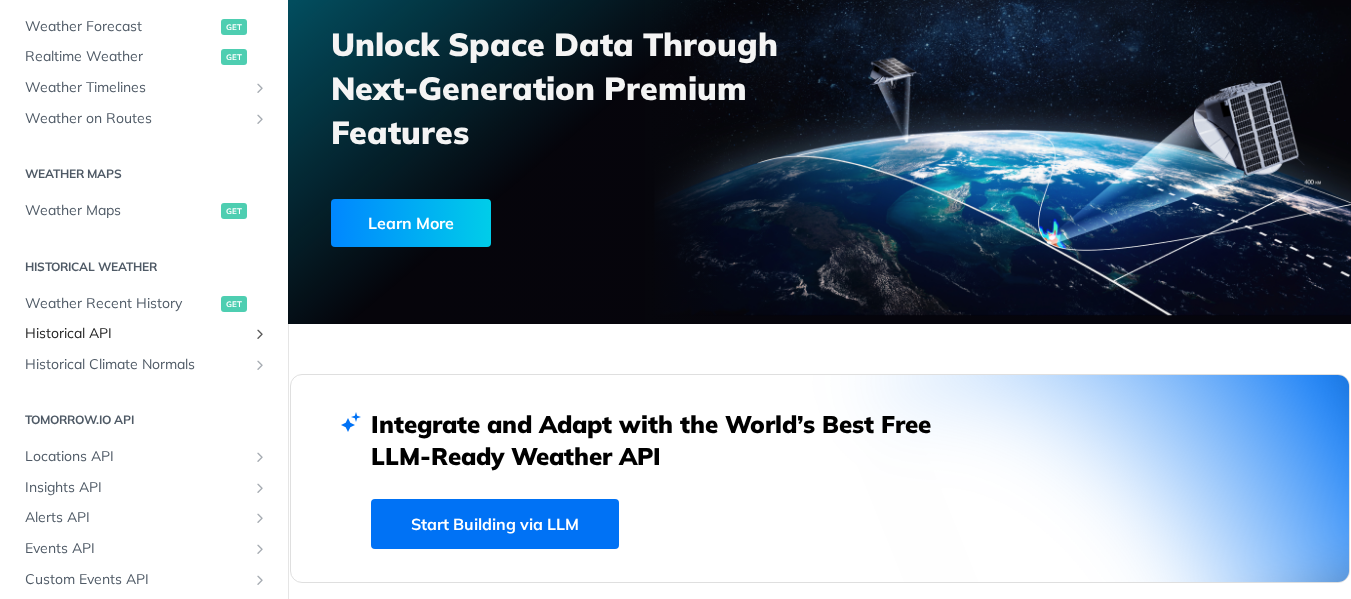 click on "Historical API" at bounding box center [136, 334] 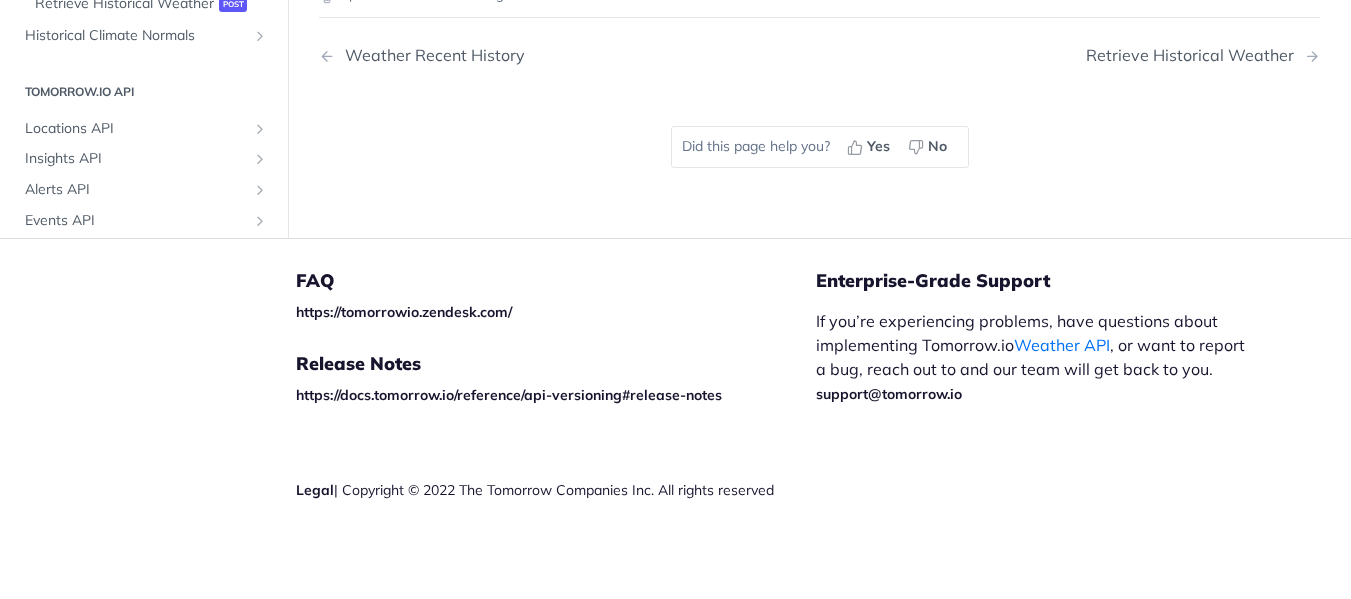 scroll, scrollTop: 1105, scrollLeft: 0, axis: vertical 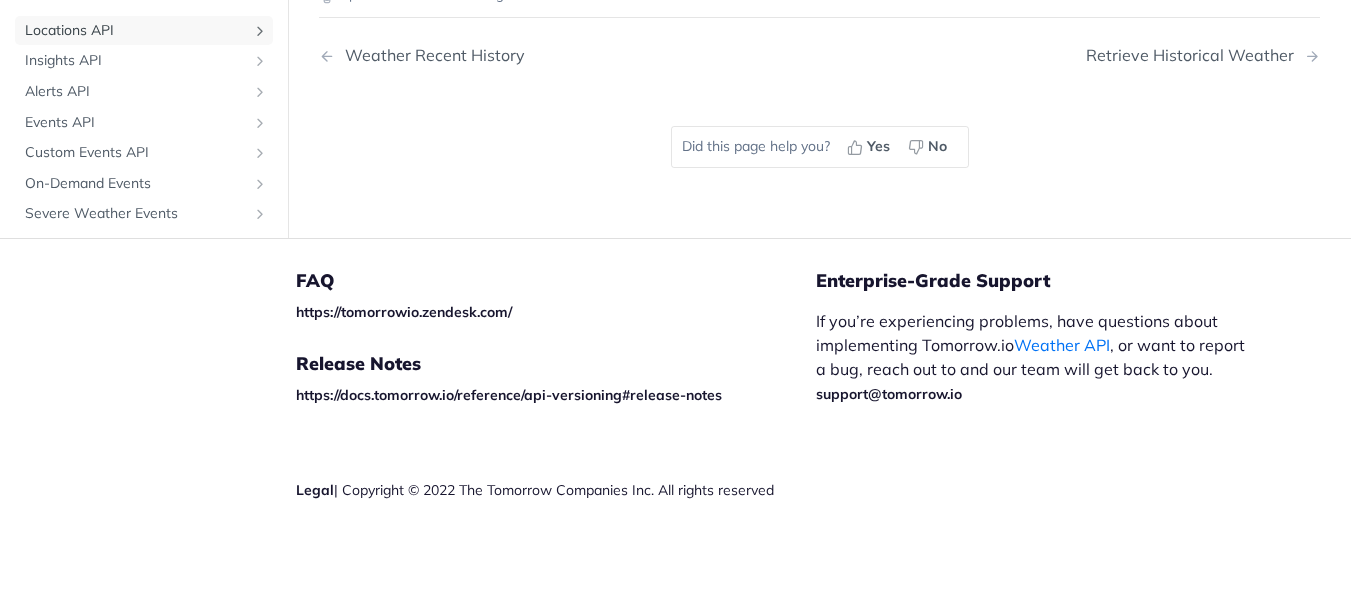 click on "Locations API" at bounding box center (136, 30) 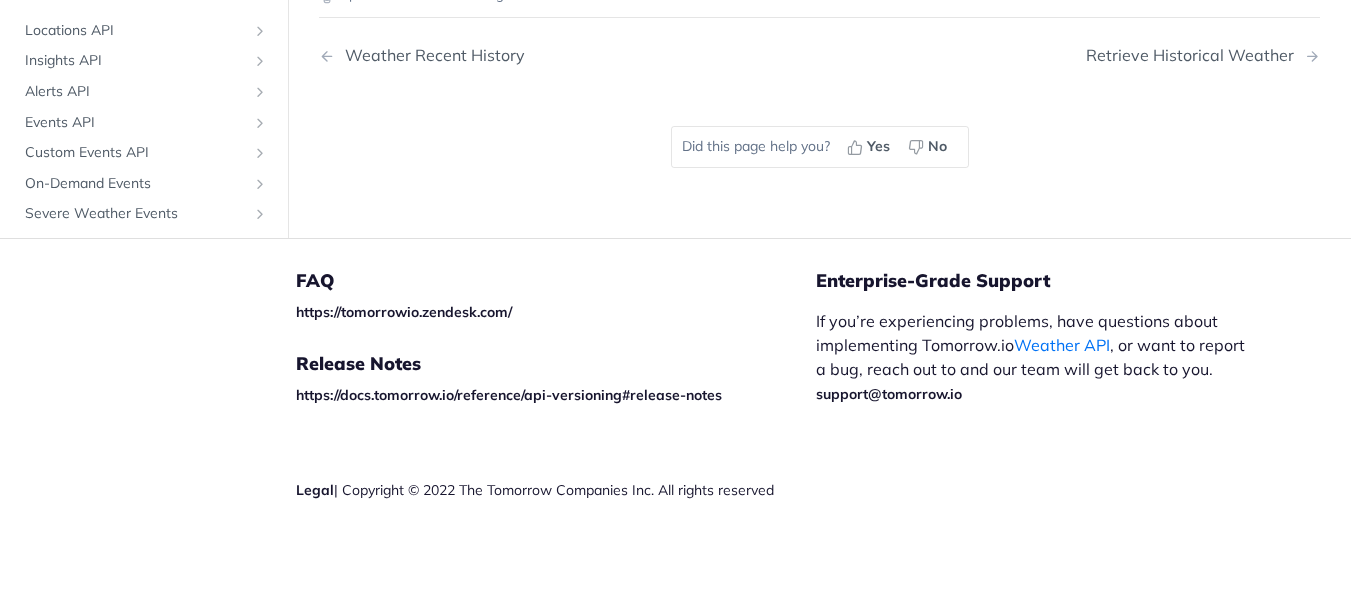 scroll, scrollTop: 0, scrollLeft: 0, axis: both 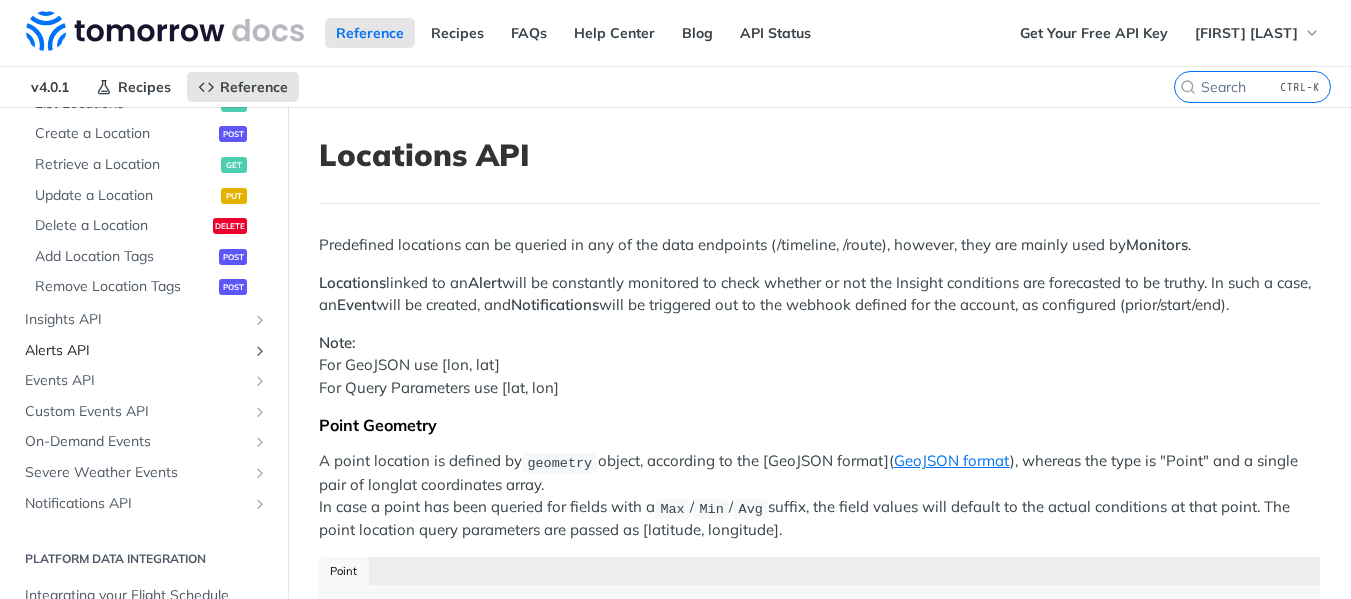 click on "Alerts API" at bounding box center (136, 351) 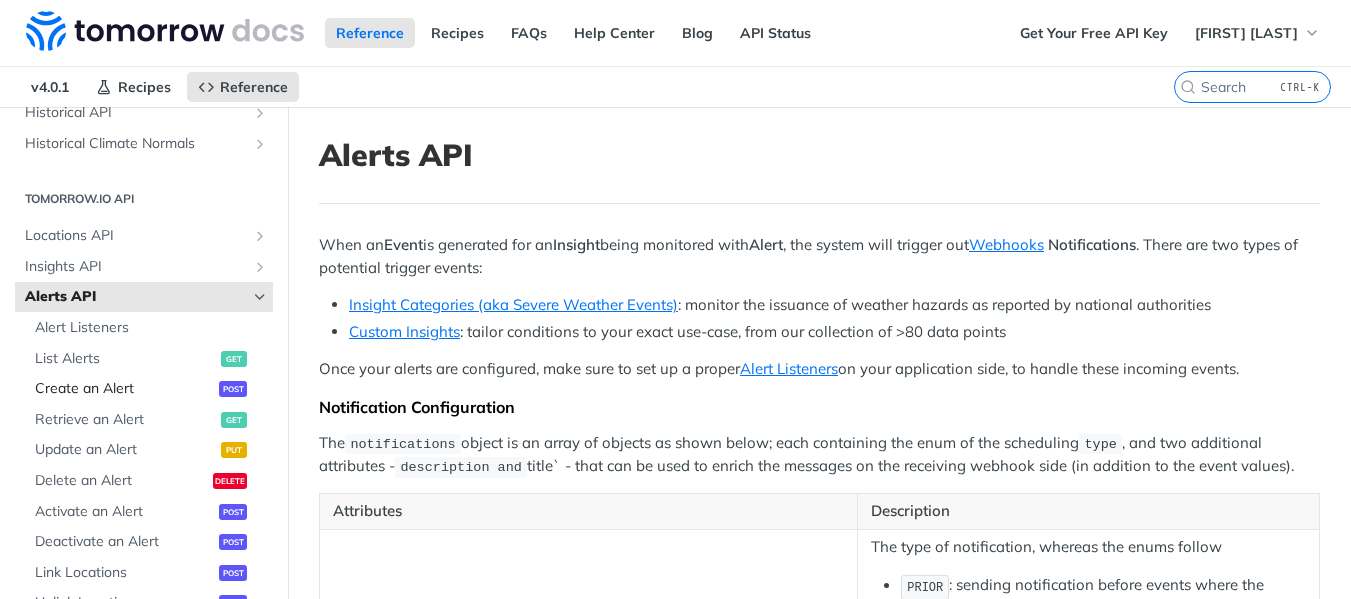 scroll, scrollTop: 869, scrollLeft: 0, axis: vertical 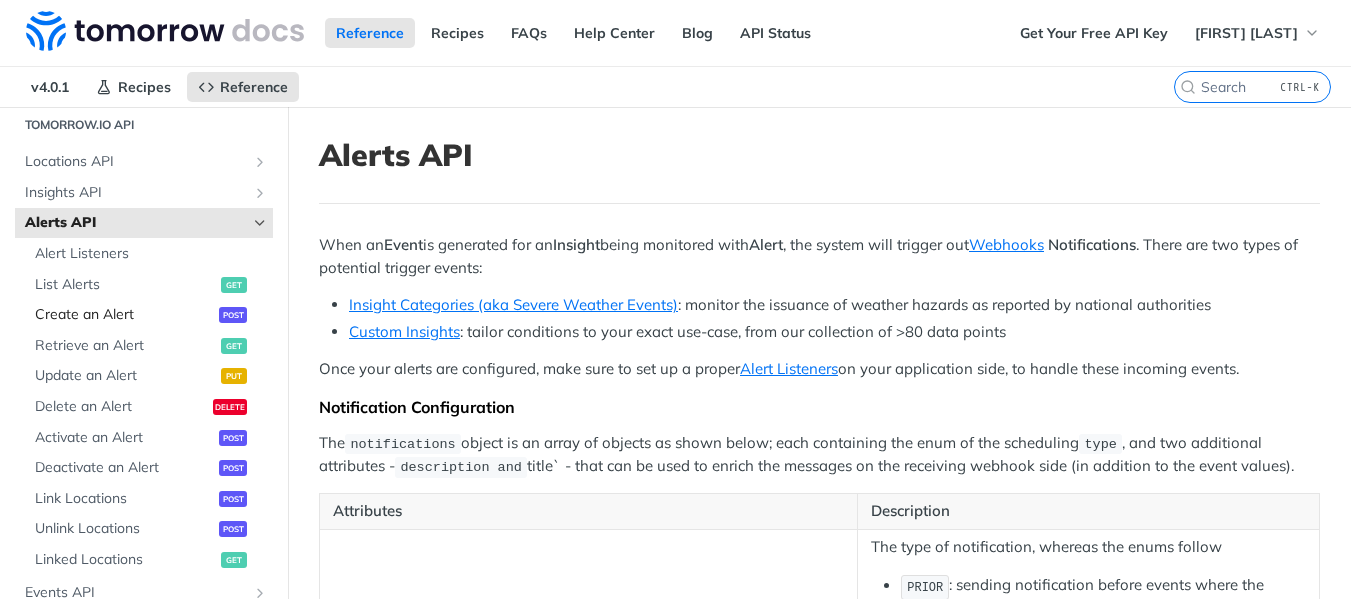 click on "Create an Alert" at bounding box center [124, 315] 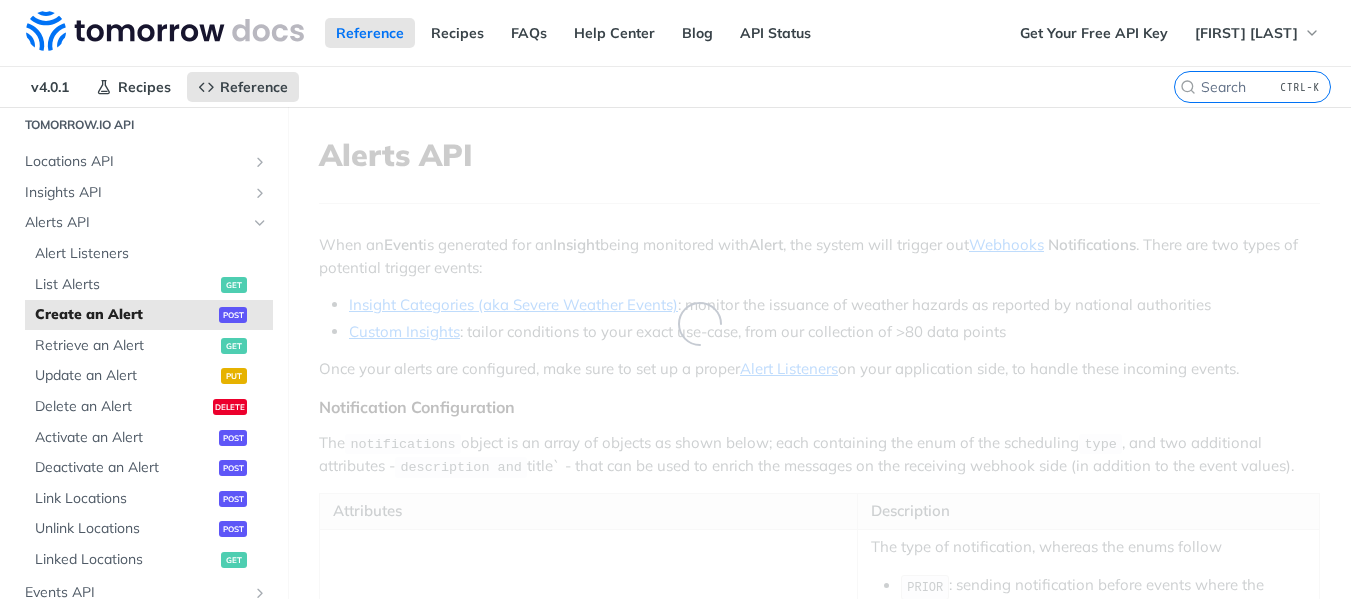 select on "true" 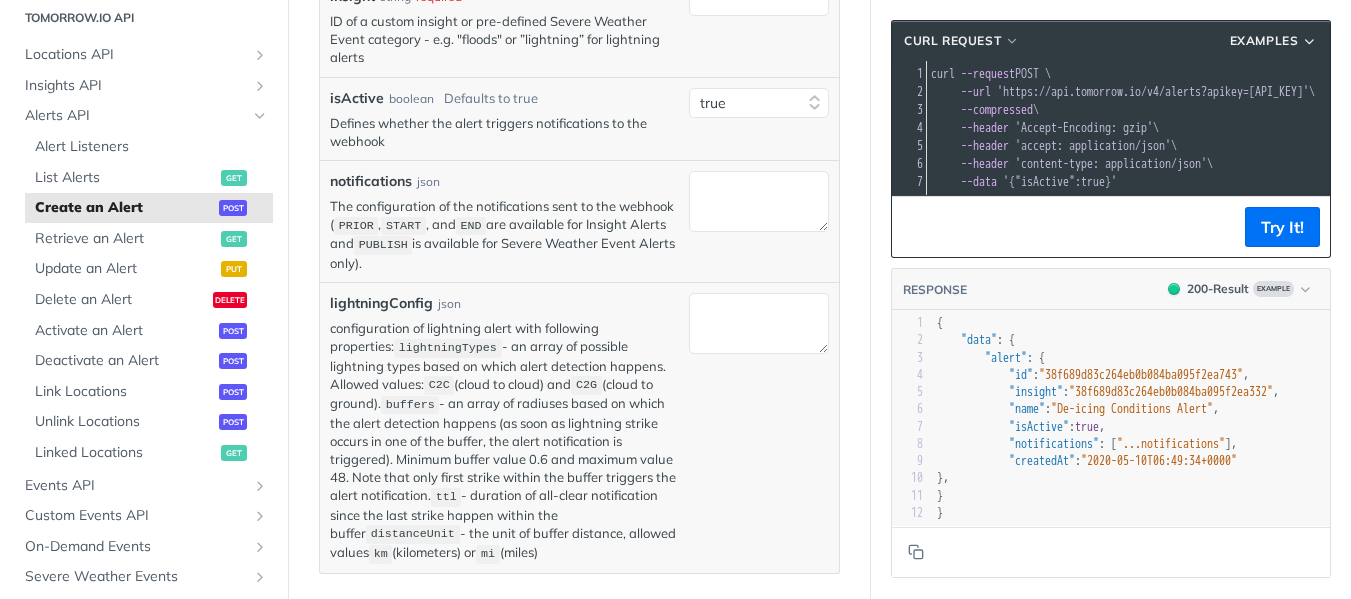 scroll, scrollTop: 531, scrollLeft: 0, axis: vertical 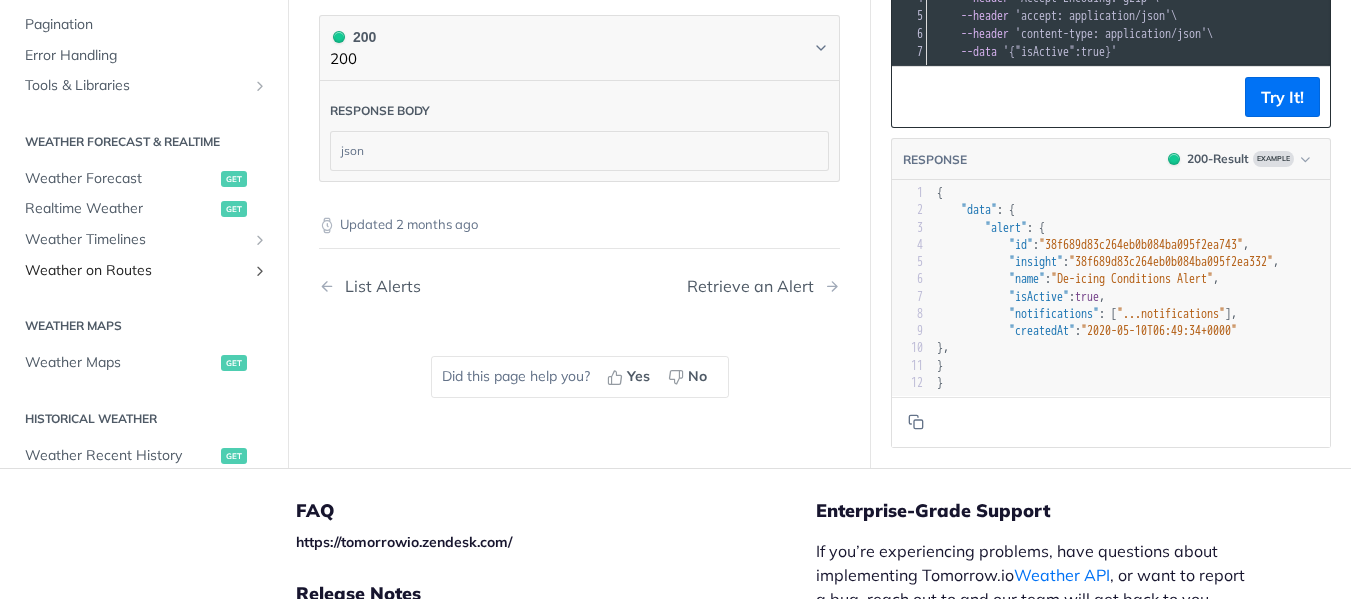 click on "Weather on Routes" at bounding box center (136, 270) 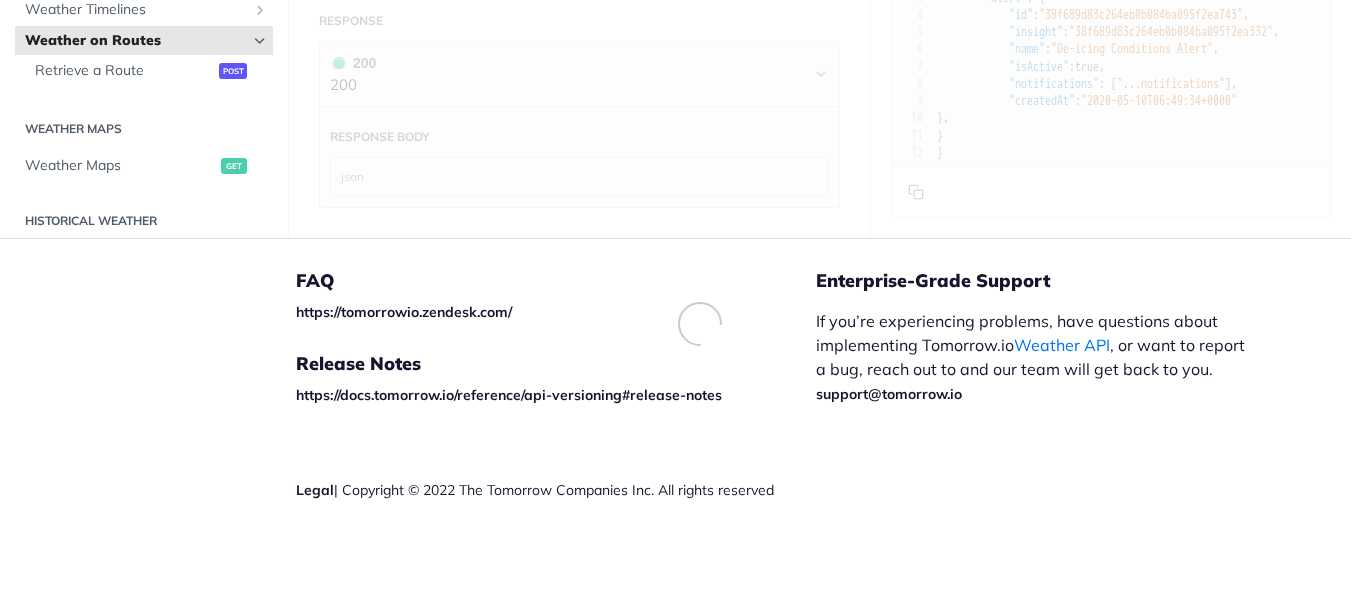 scroll, scrollTop: 0, scrollLeft: 0, axis: both 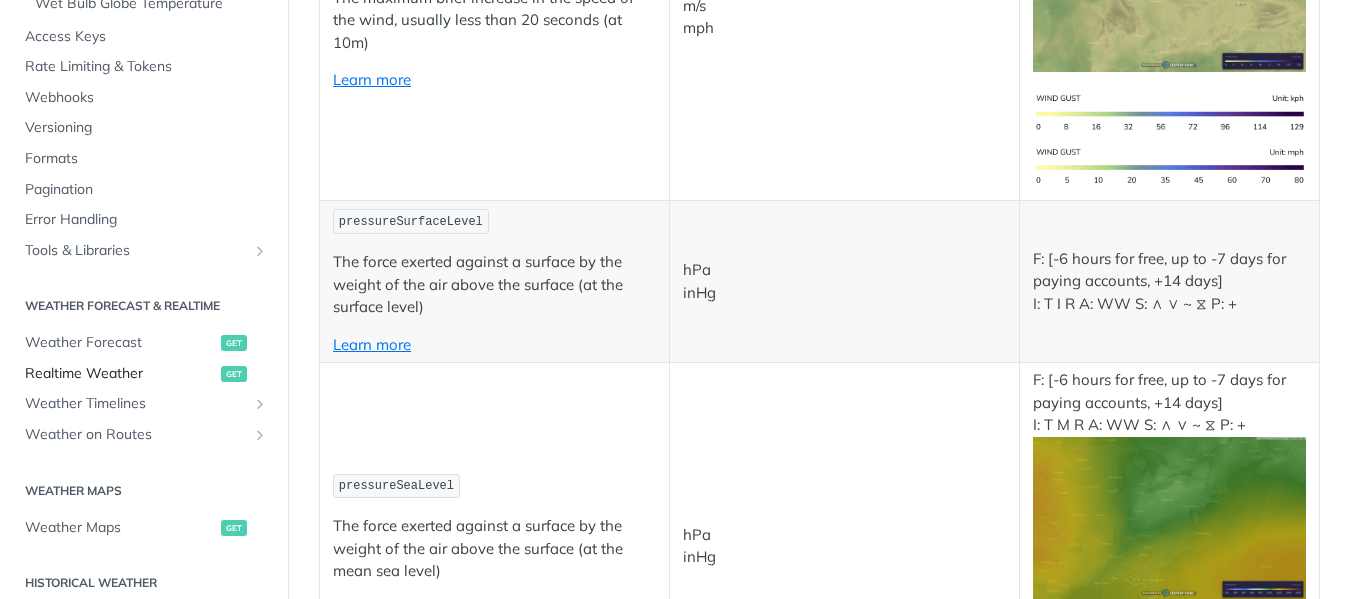 click on "Realtime Weather" at bounding box center (120, 374) 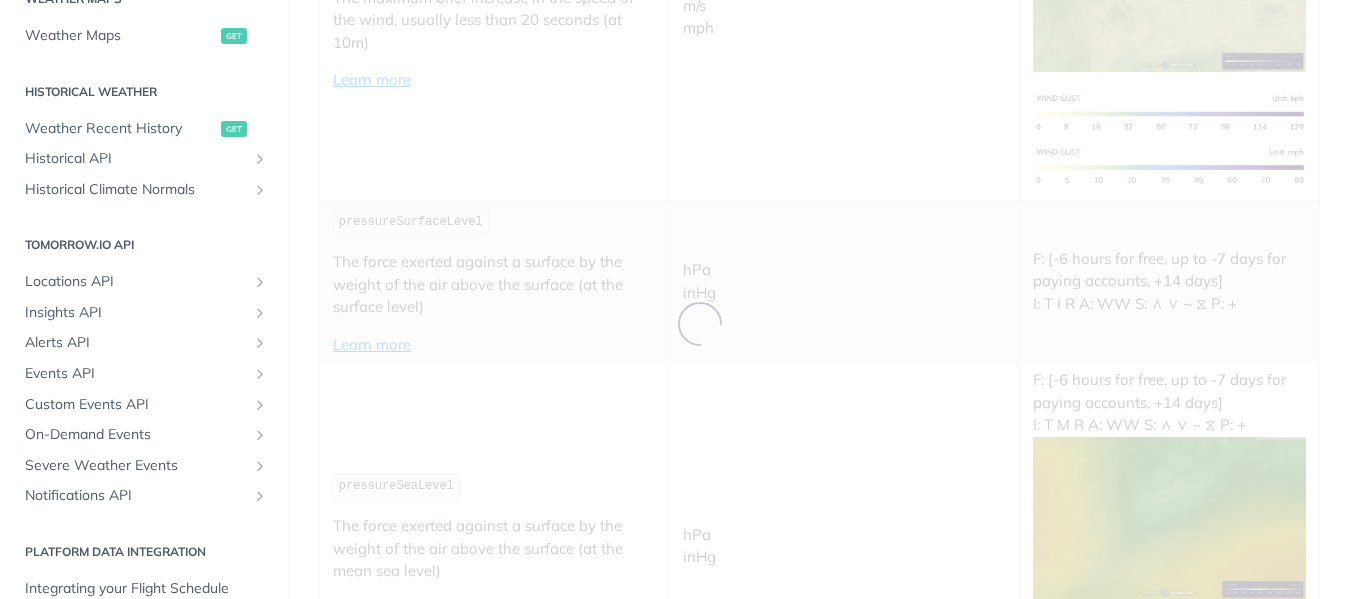 scroll, scrollTop: 0, scrollLeft: 0, axis: both 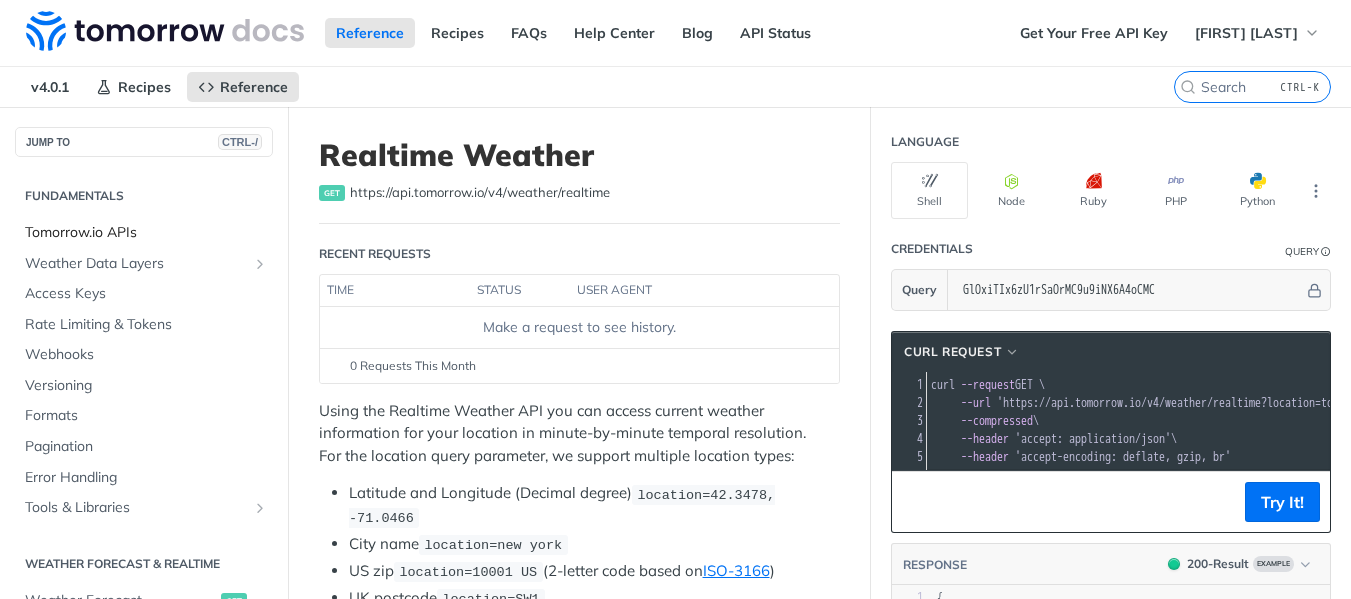 click on "Tomorrow.io APIs" at bounding box center [146, 233] 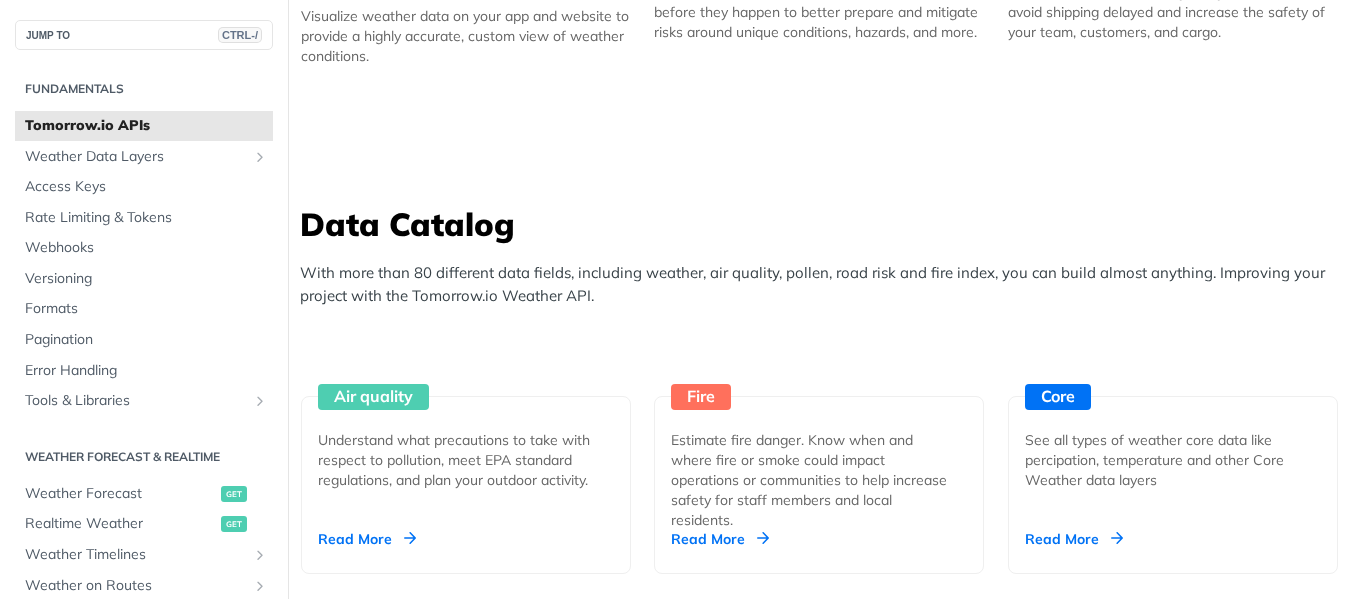 scroll, scrollTop: 1521, scrollLeft: 0, axis: vertical 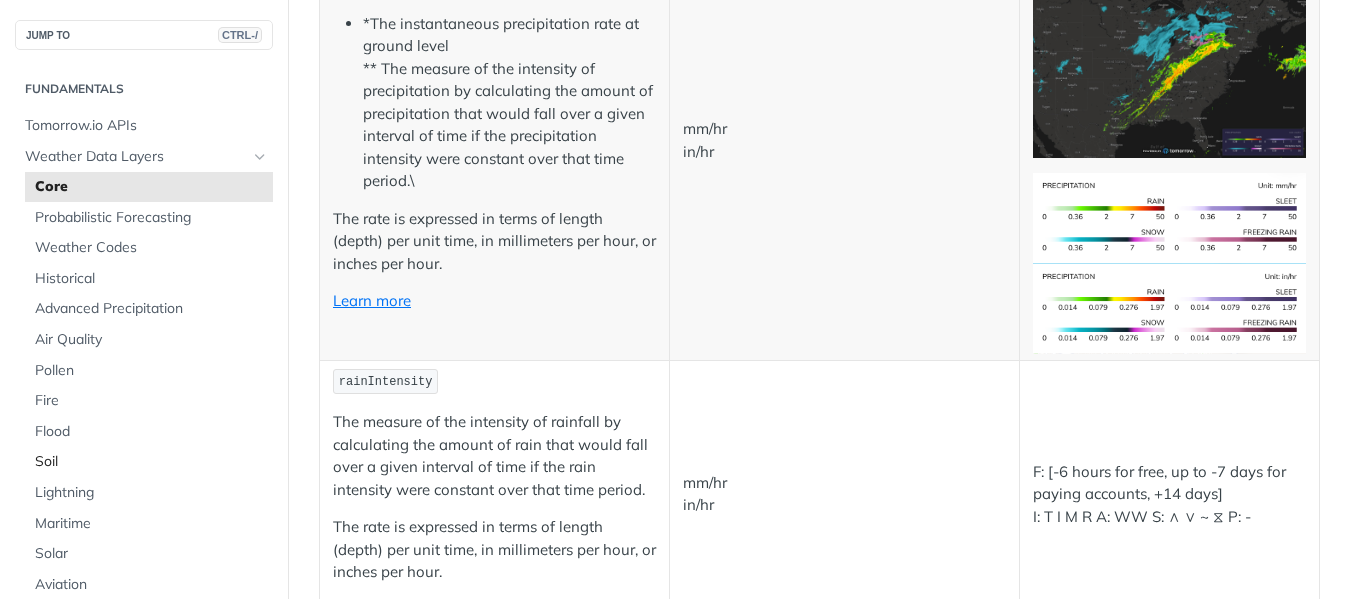 click on "Soil" at bounding box center (151, 462) 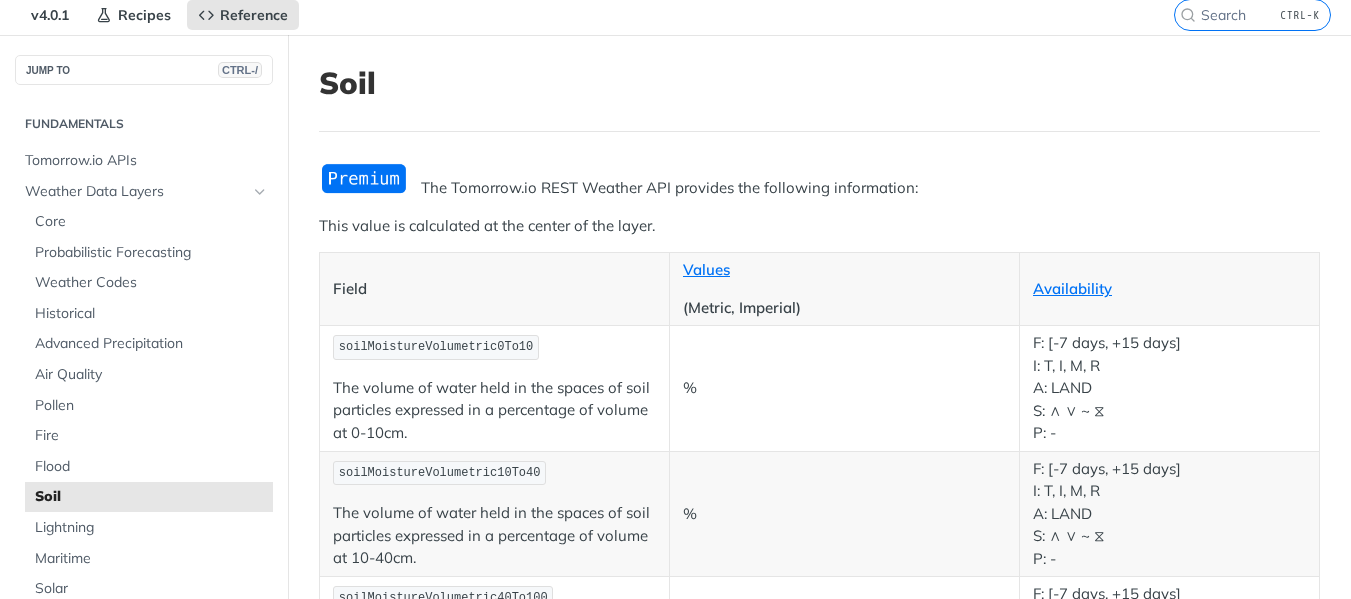 scroll, scrollTop: 0, scrollLeft: 0, axis: both 